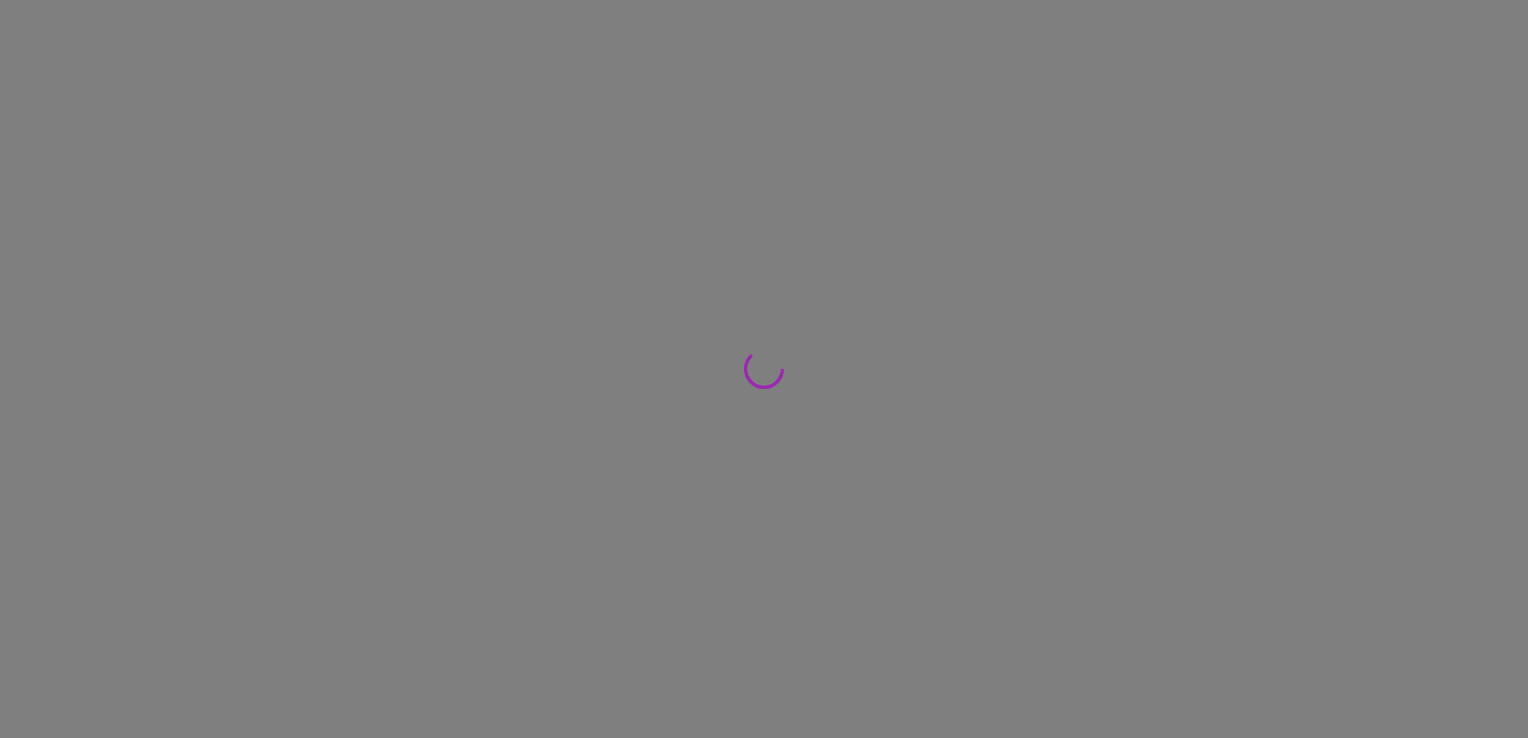 scroll, scrollTop: 0, scrollLeft: 0, axis: both 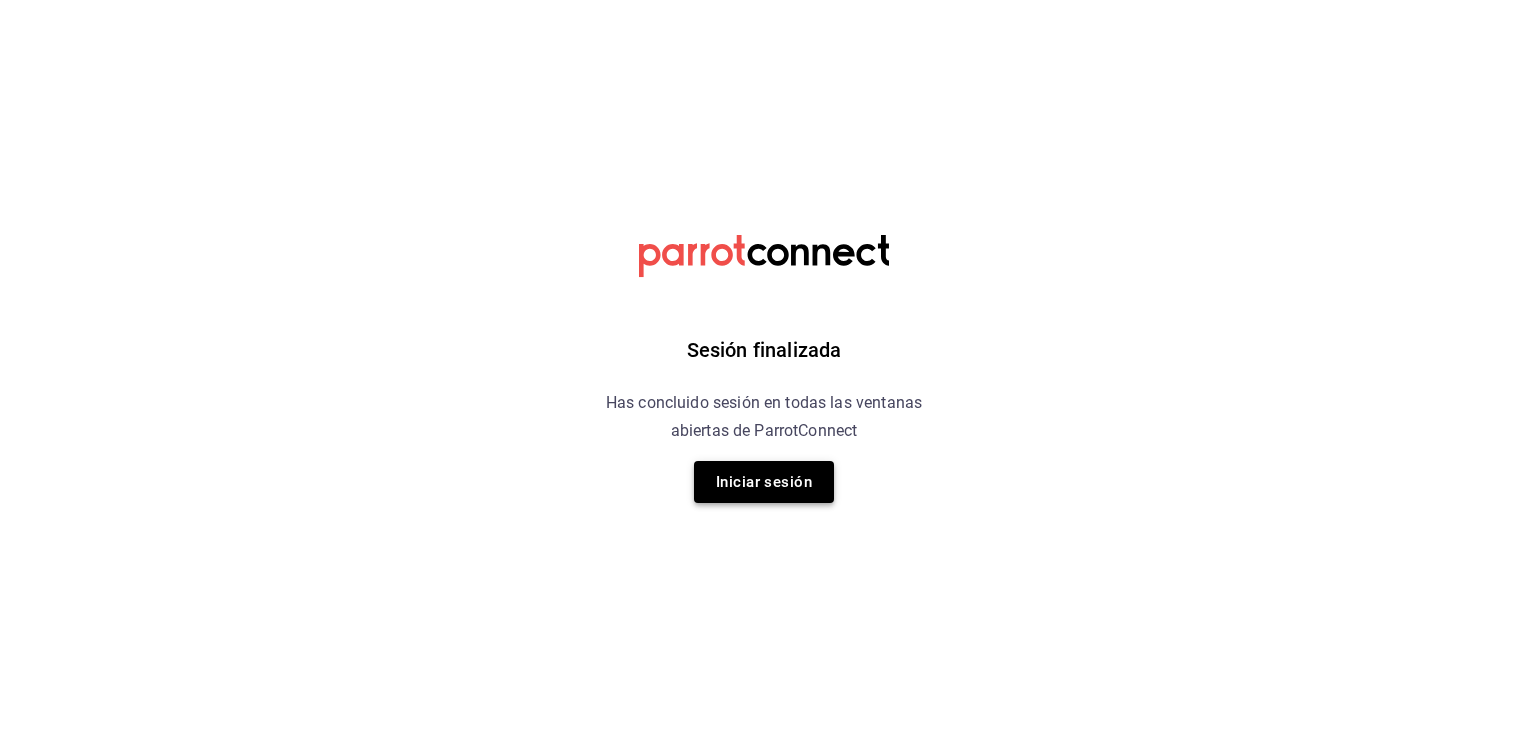 click on "Iniciar sesión" at bounding box center [764, 482] 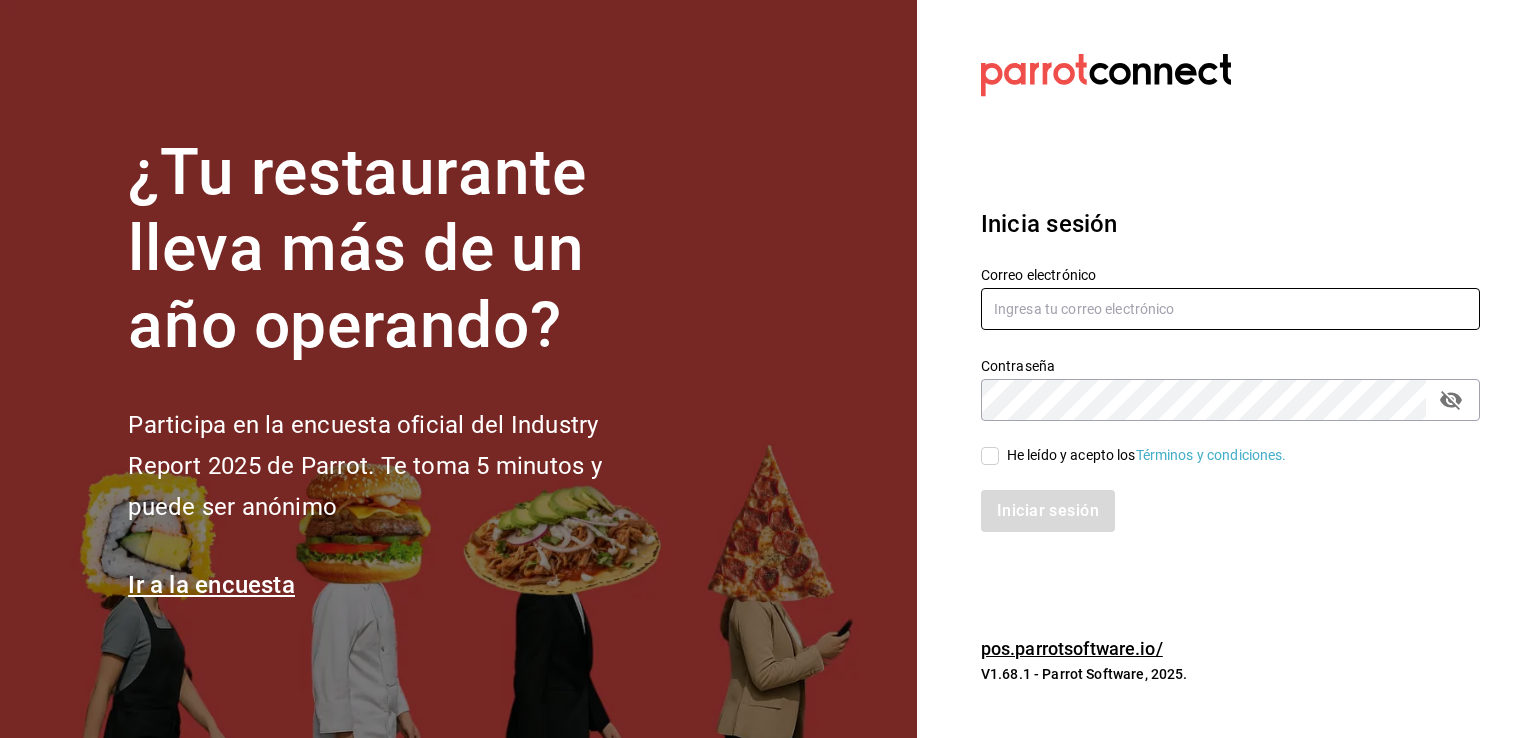 type on "[USERNAME]@example.com" 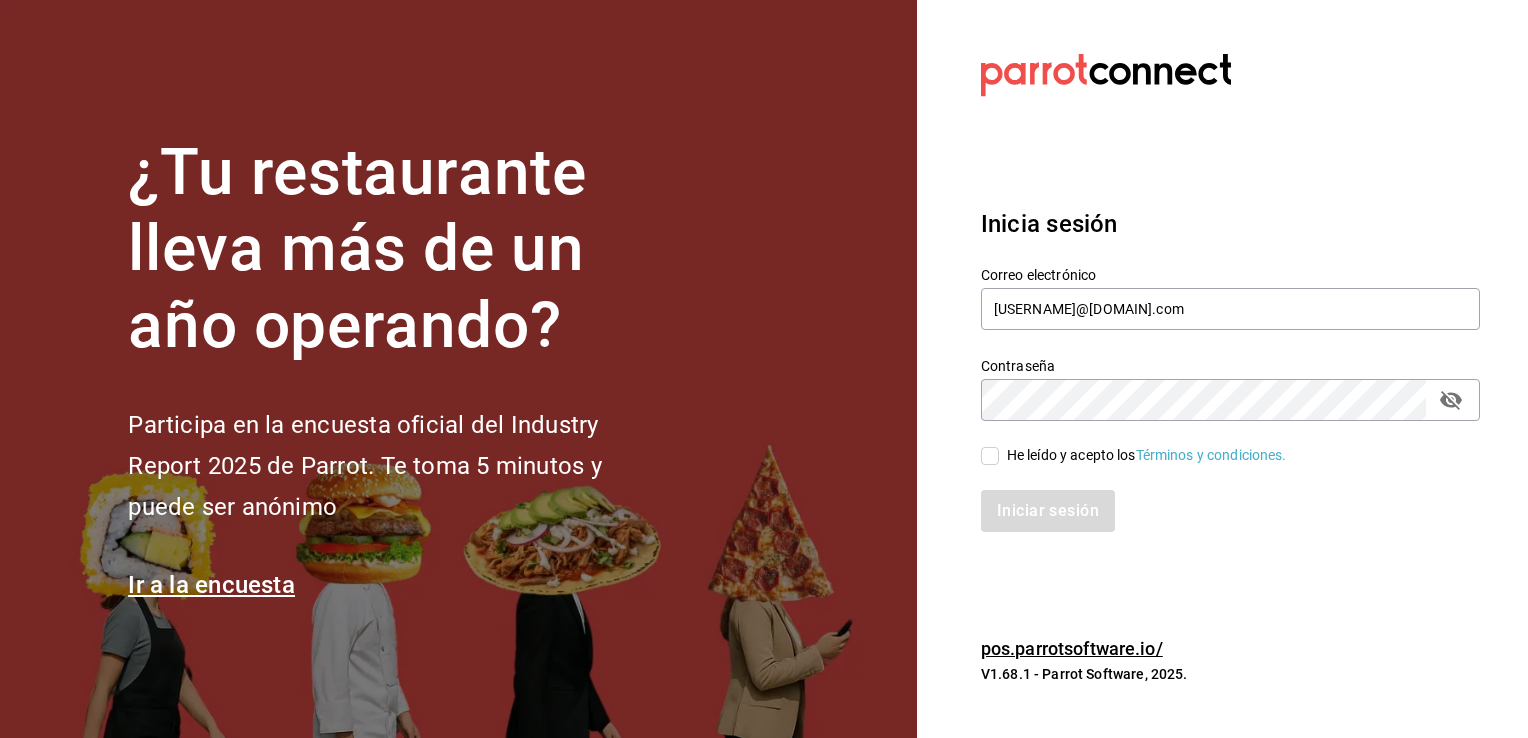 click on "He leído y acepto los  Términos y condiciones." at bounding box center [990, 456] 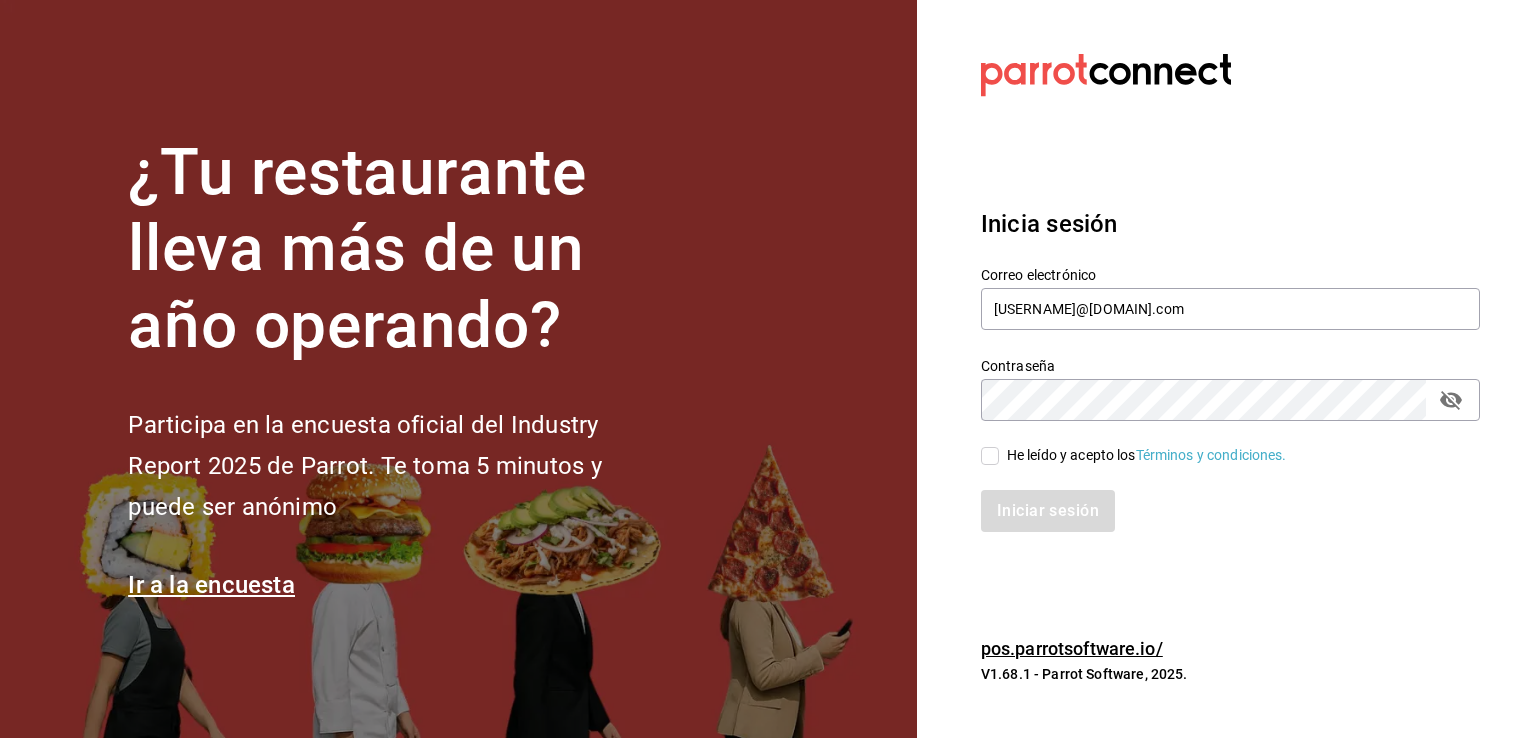 checkbox on "true" 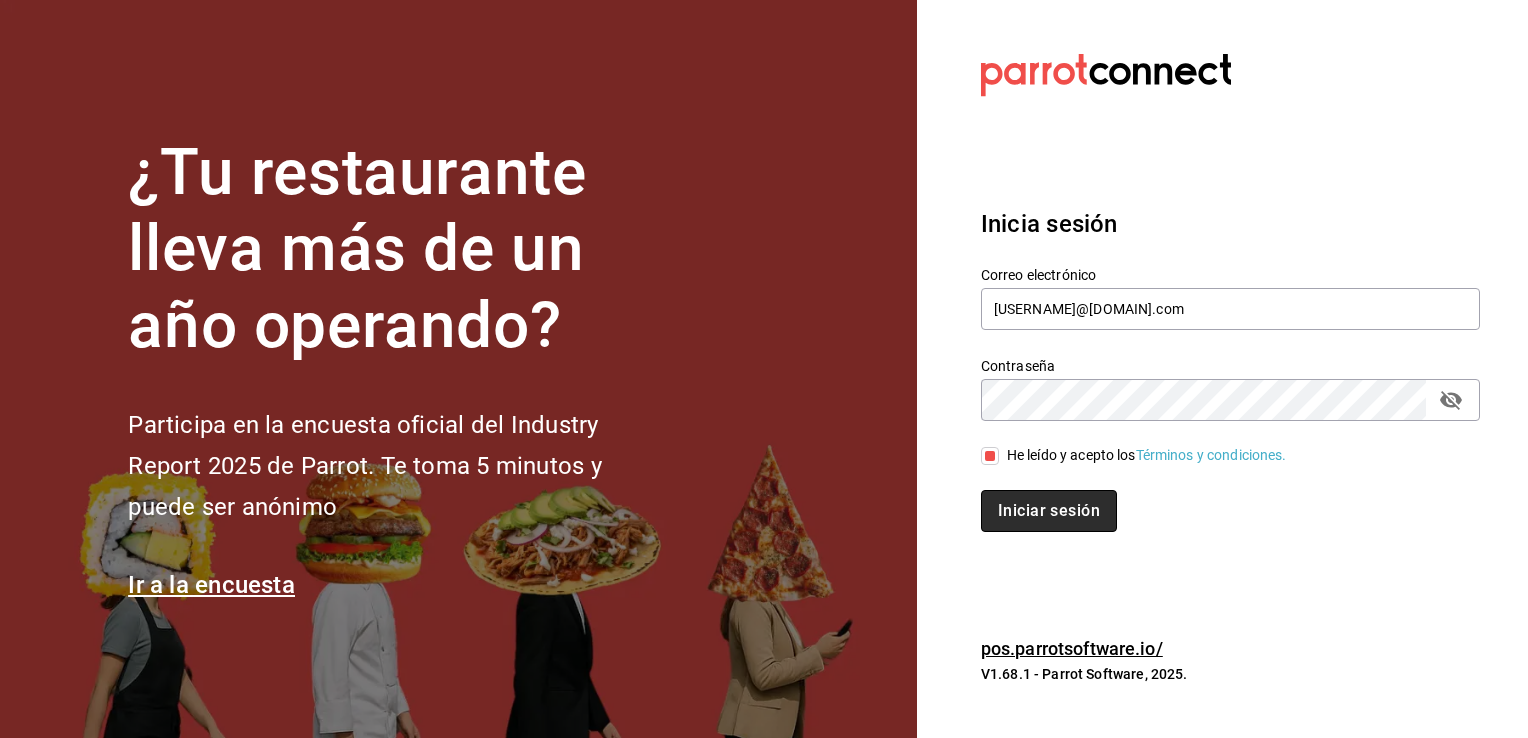 click on "Iniciar sesión" at bounding box center [1049, 511] 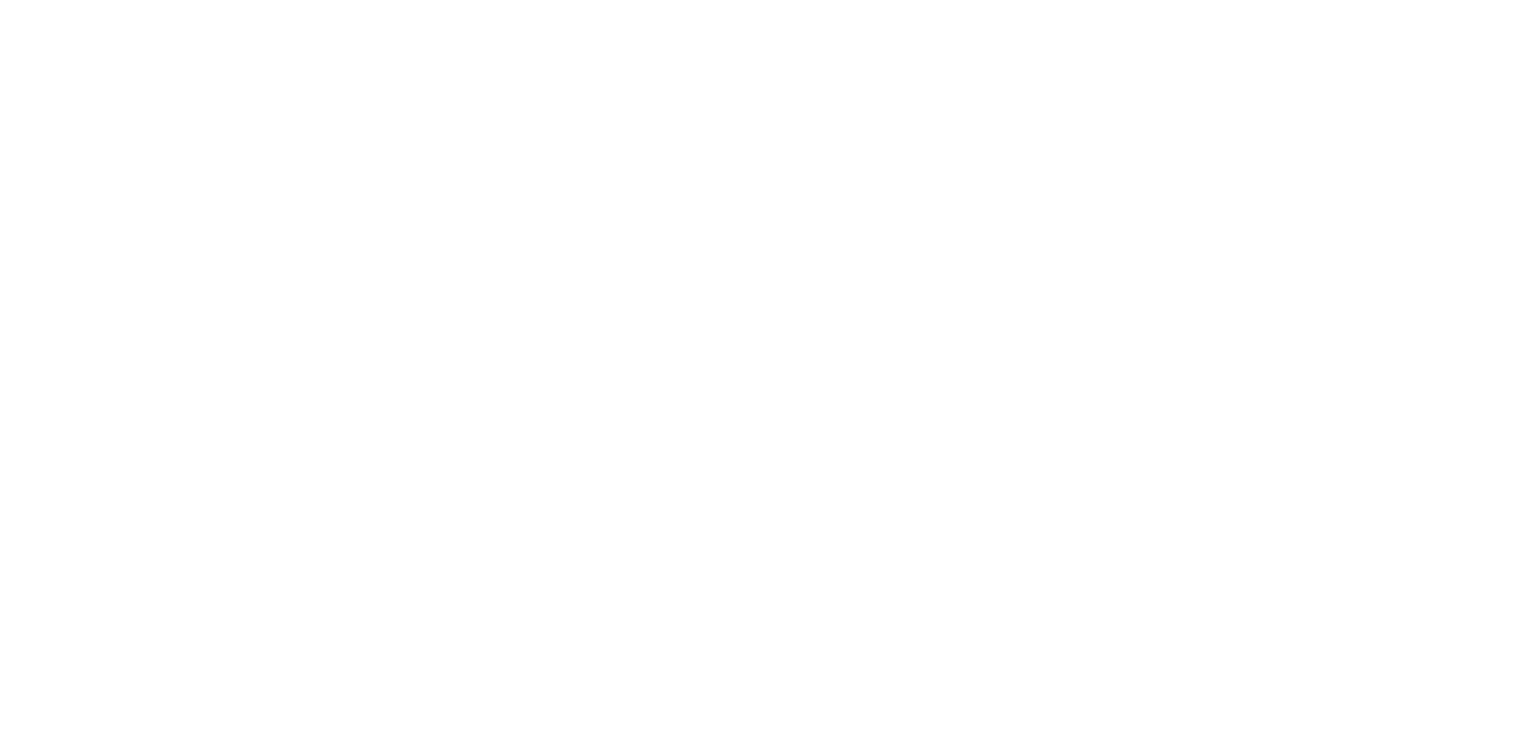 scroll, scrollTop: 0, scrollLeft: 0, axis: both 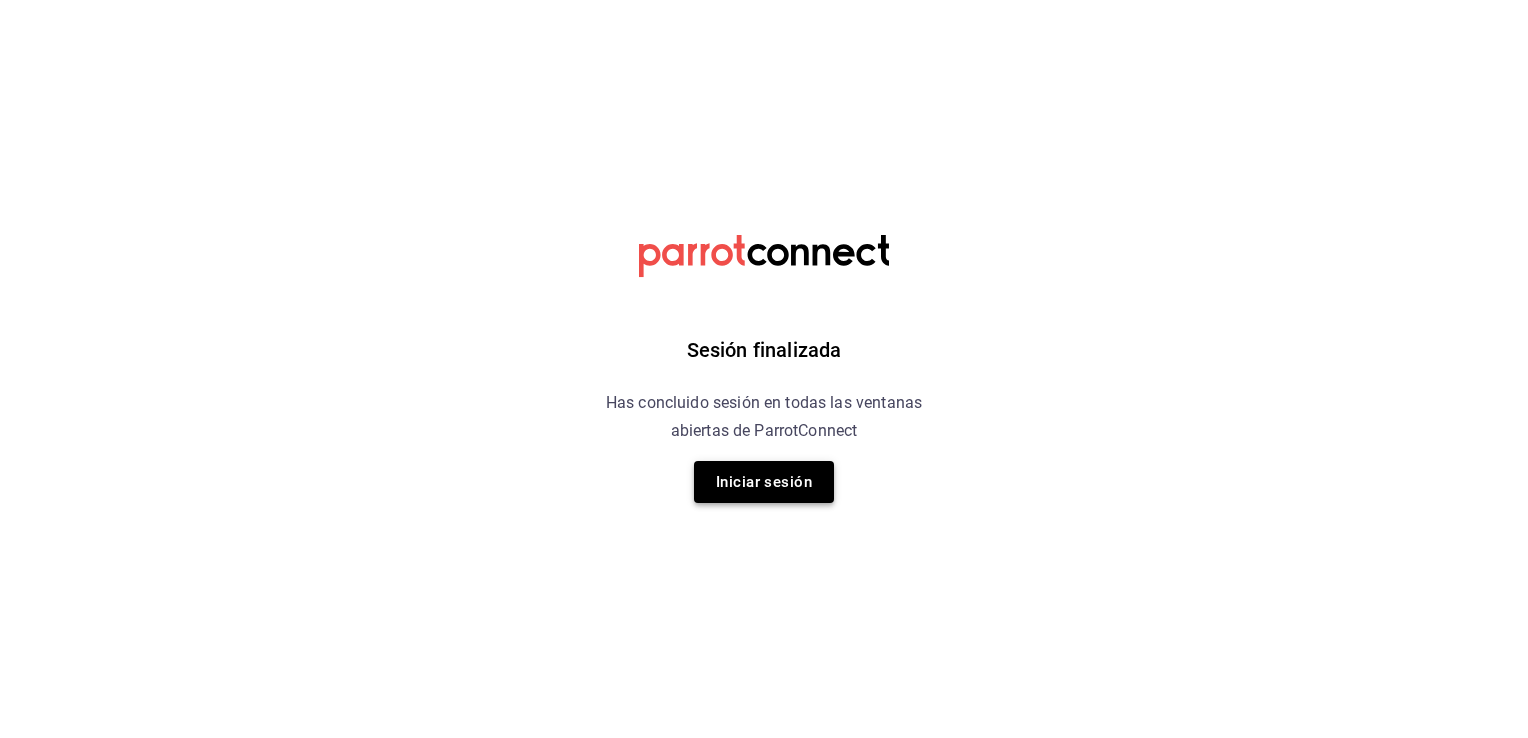 click on "Iniciar sesión" at bounding box center [764, 482] 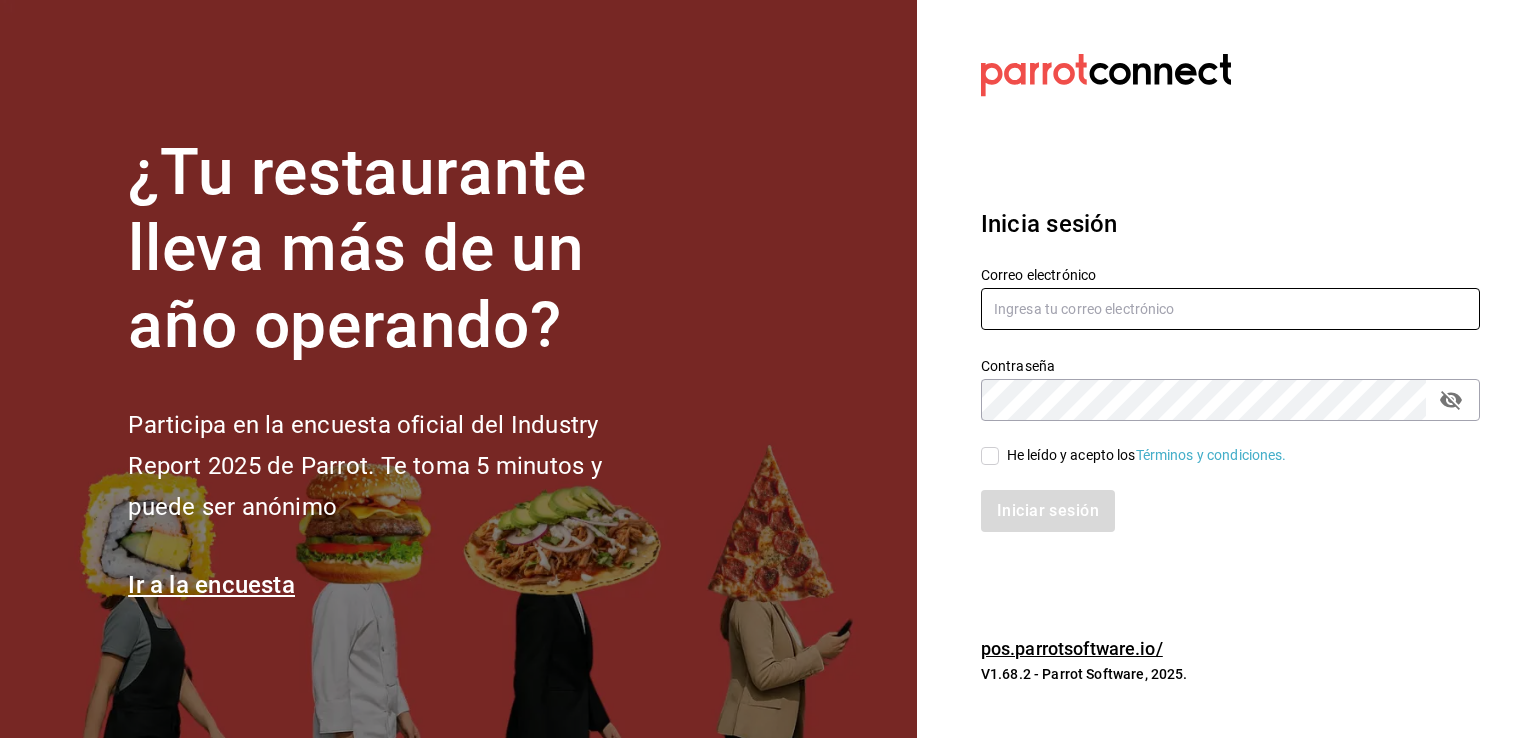 type on "sergio.villalobos@costeno.com" 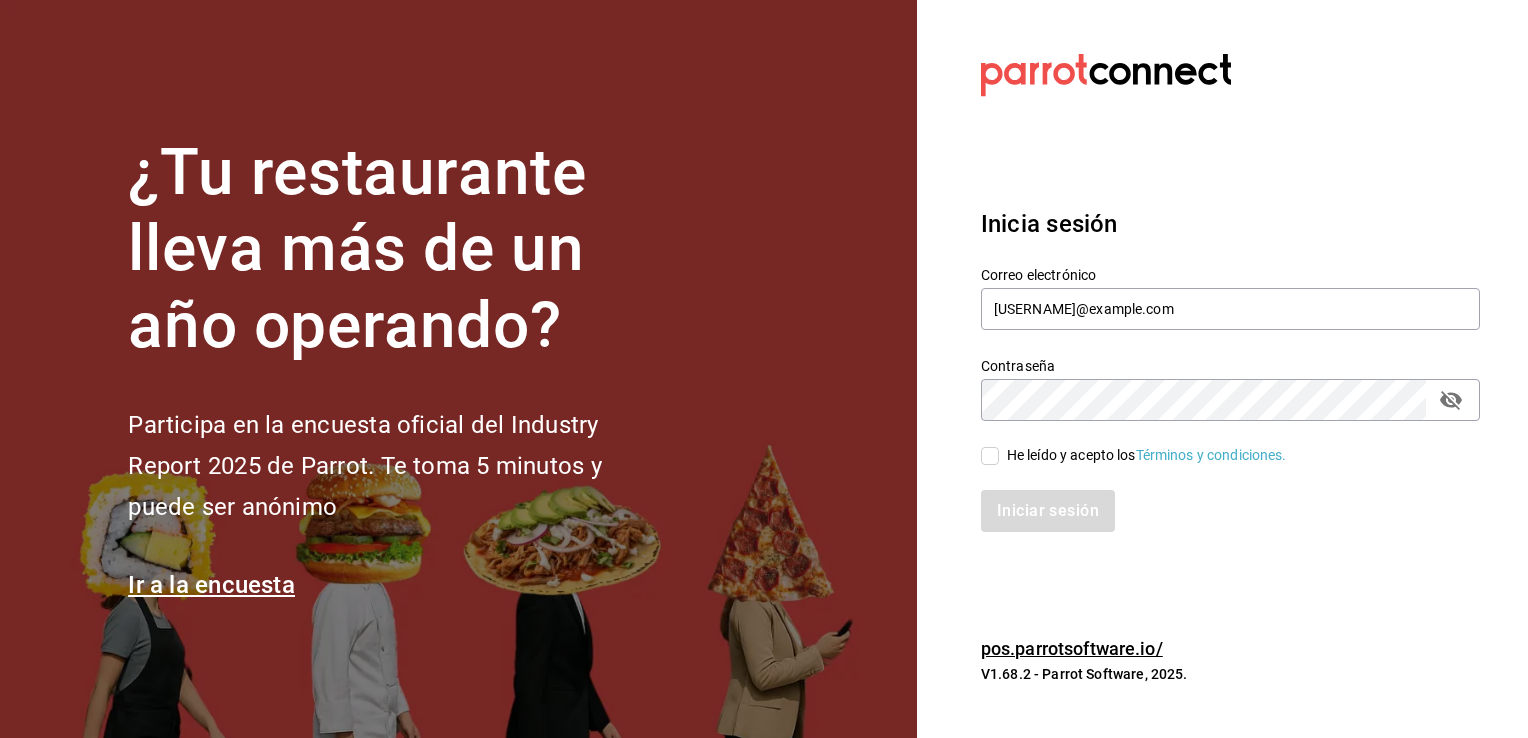 click on "He leído y acepto los  Términos y condiciones." at bounding box center [990, 456] 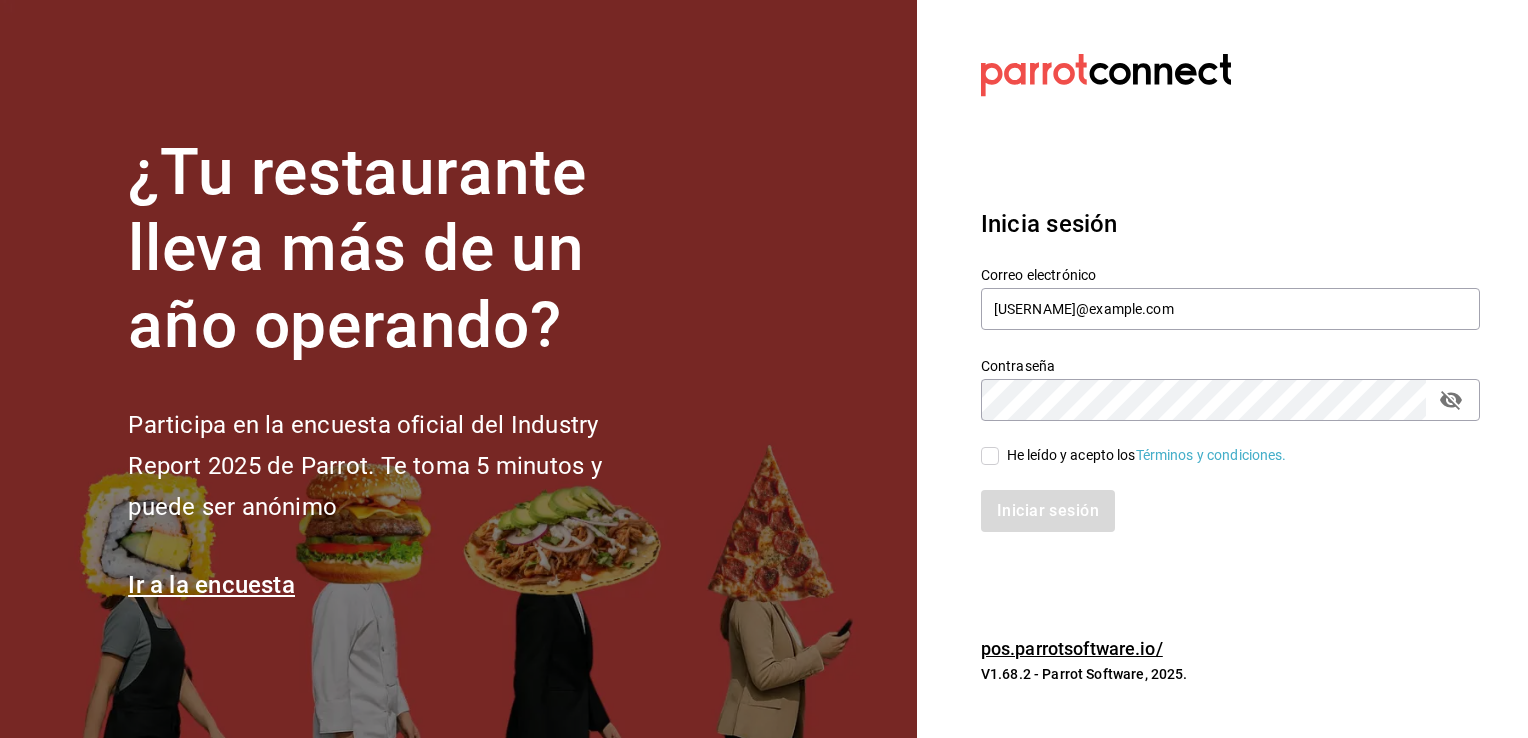 checkbox on "true" 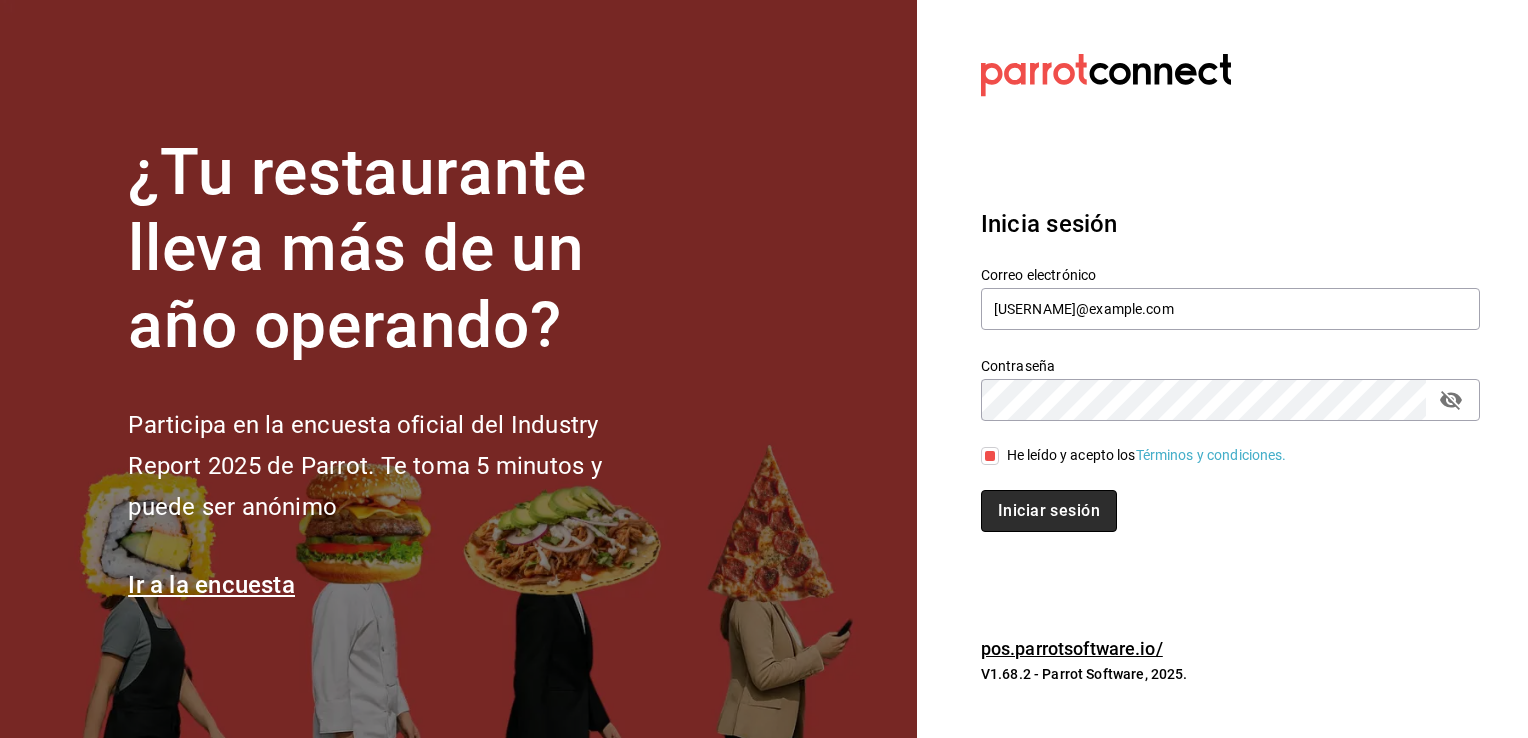 click on "Iniciar sesión" at bounding box center (1049, 511) 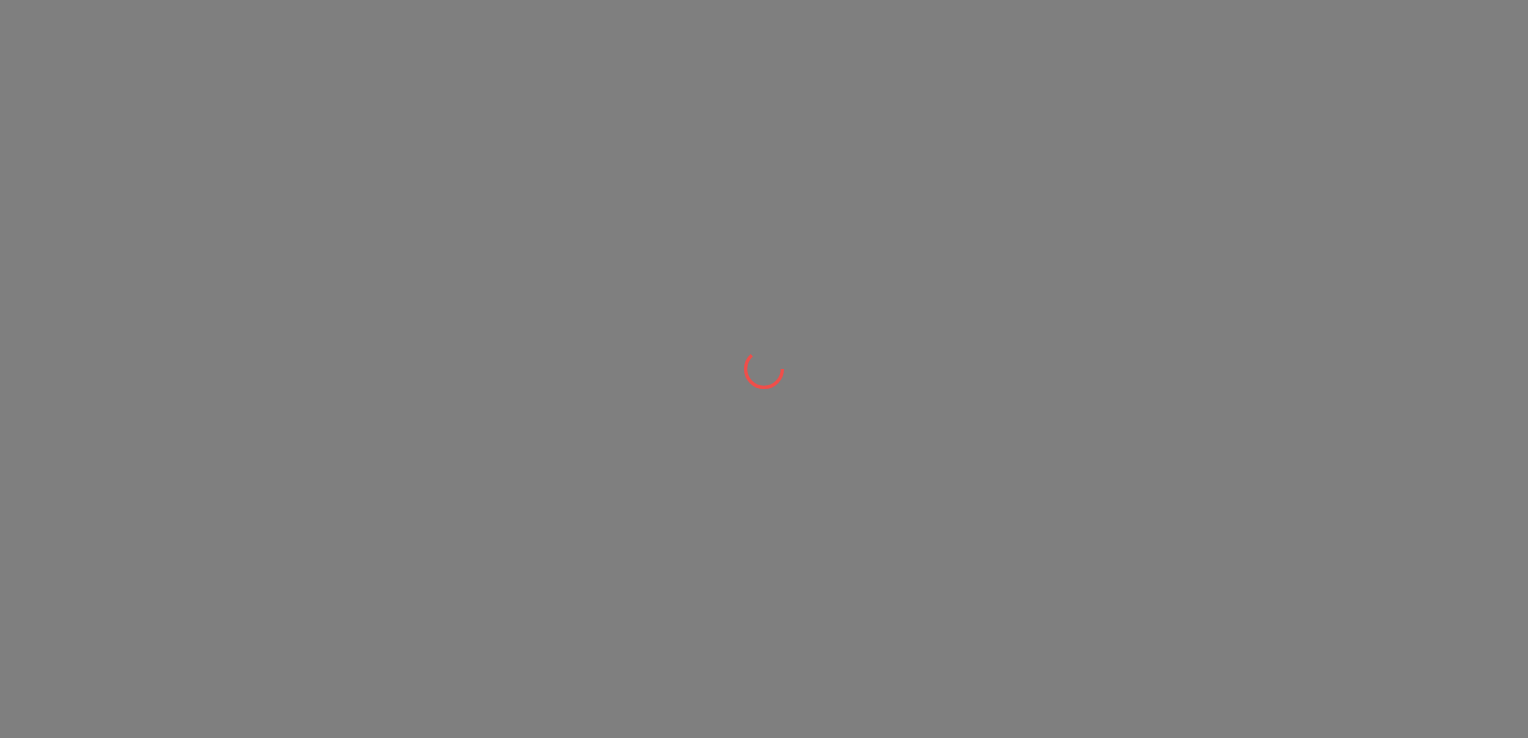 scroll, scrollTop: 0, scrollLeft: 0, axis: both 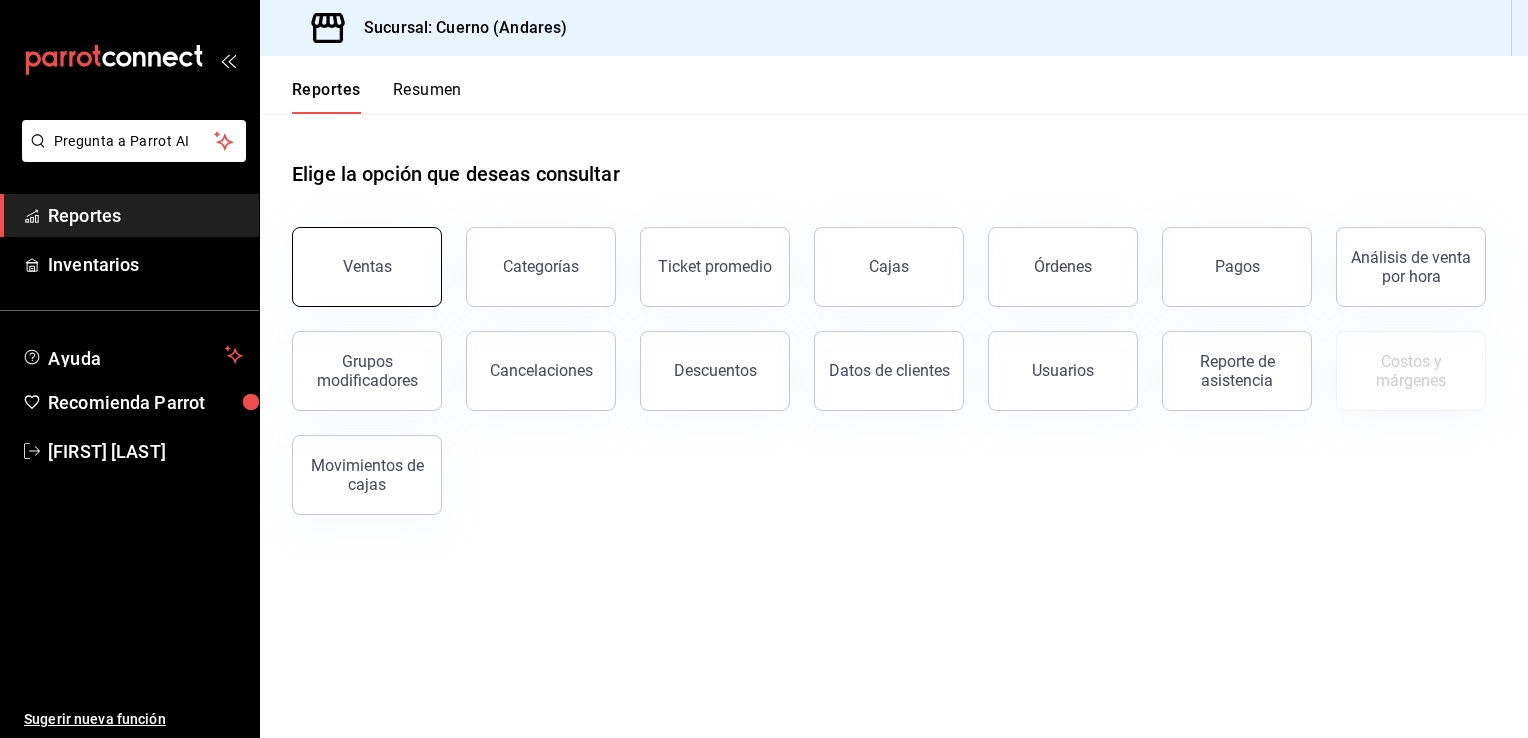 click on "Ventas" at bounding box center [367, 267] 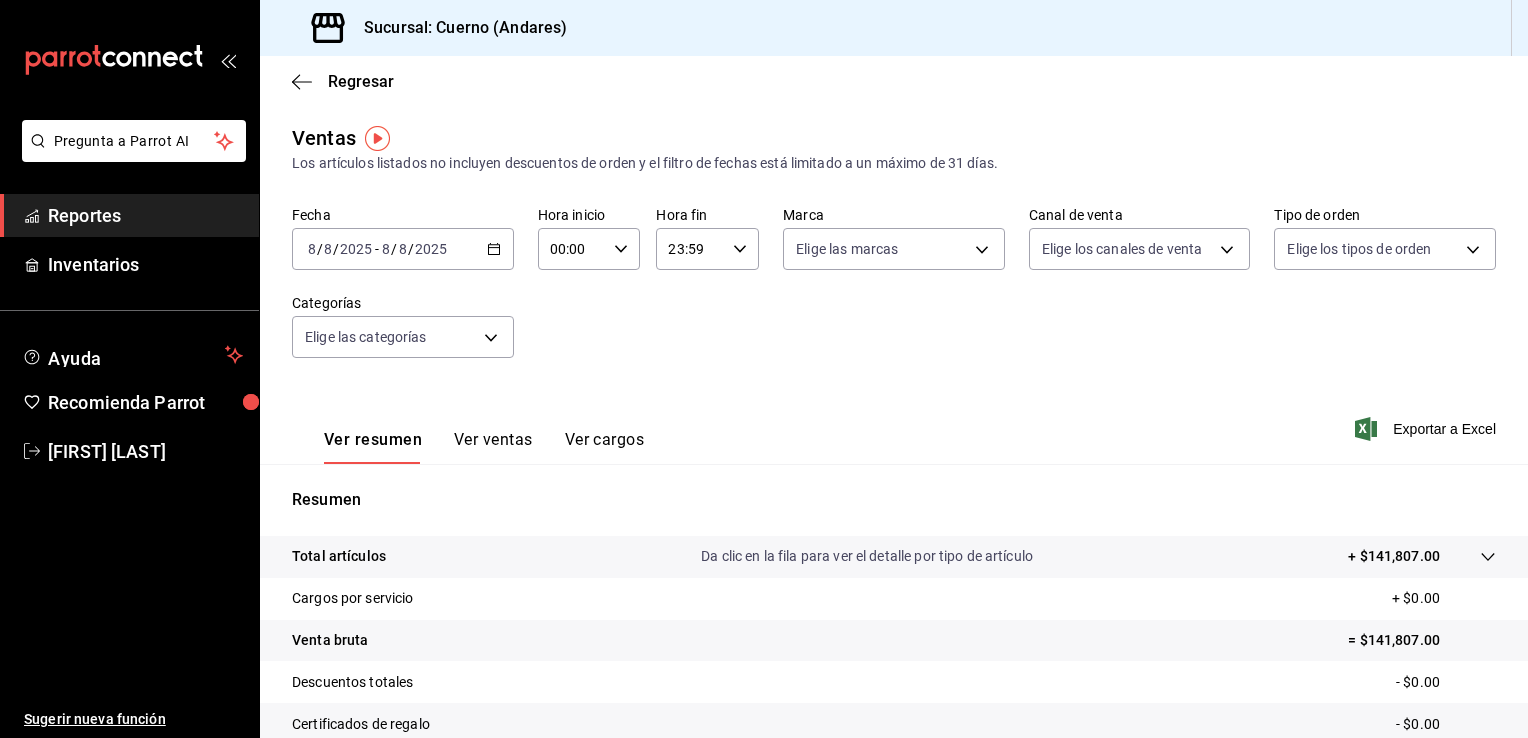 click on "Ventas Los artículos listados no incluyen descuentos de orden y el filtro de fechas está limitado a un máximo de 31 días." at bounding box center (894, 148) 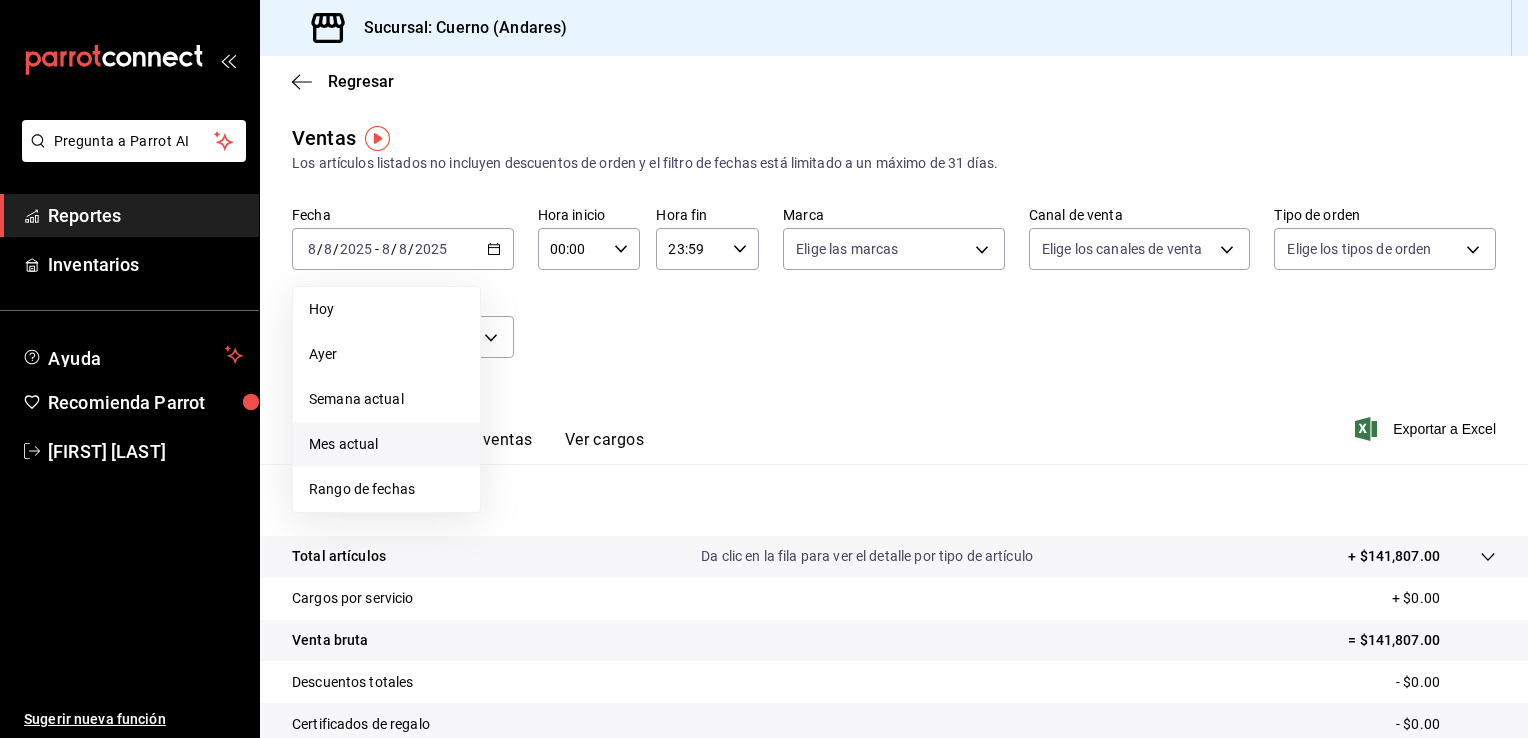 click on "Mes actual" at bounding box center (386, 444) 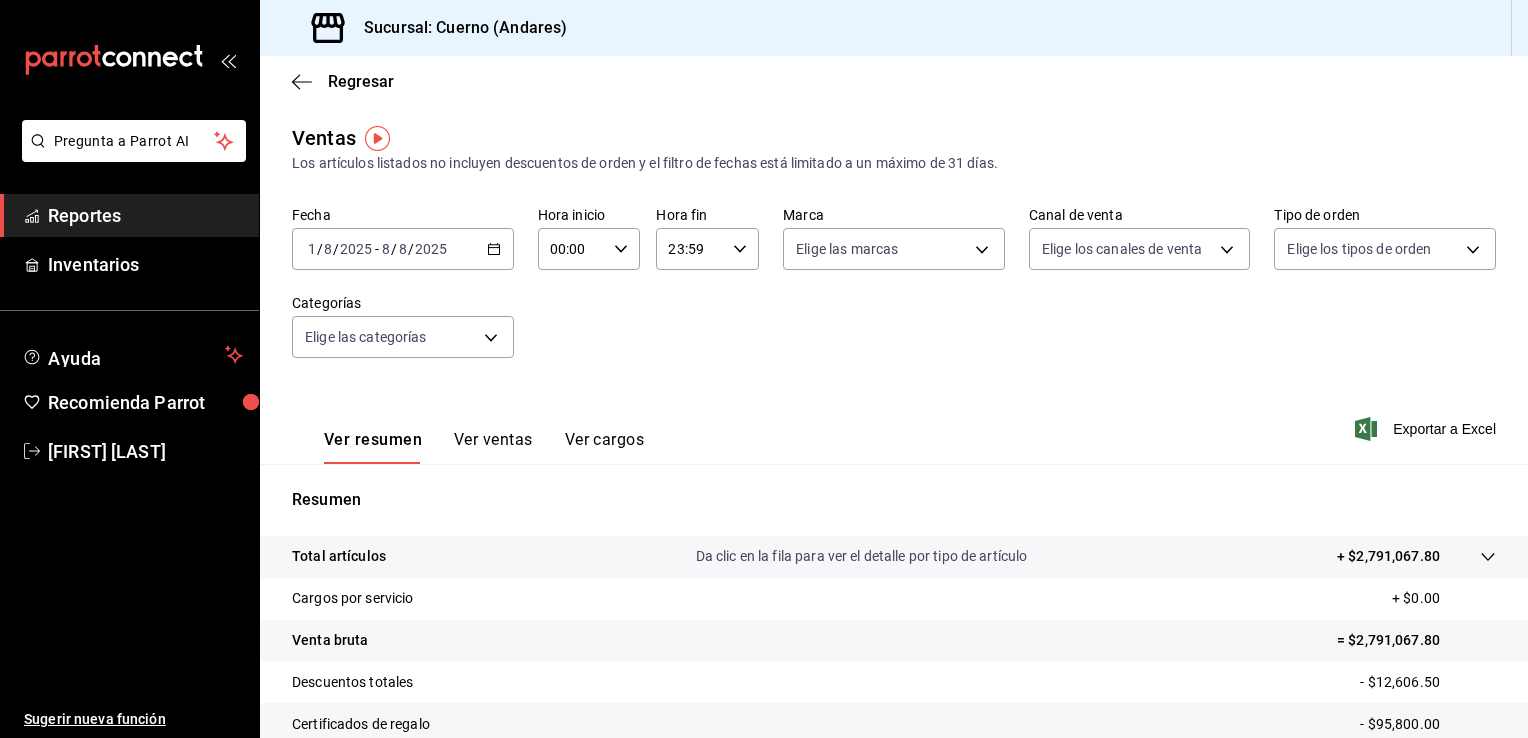 click 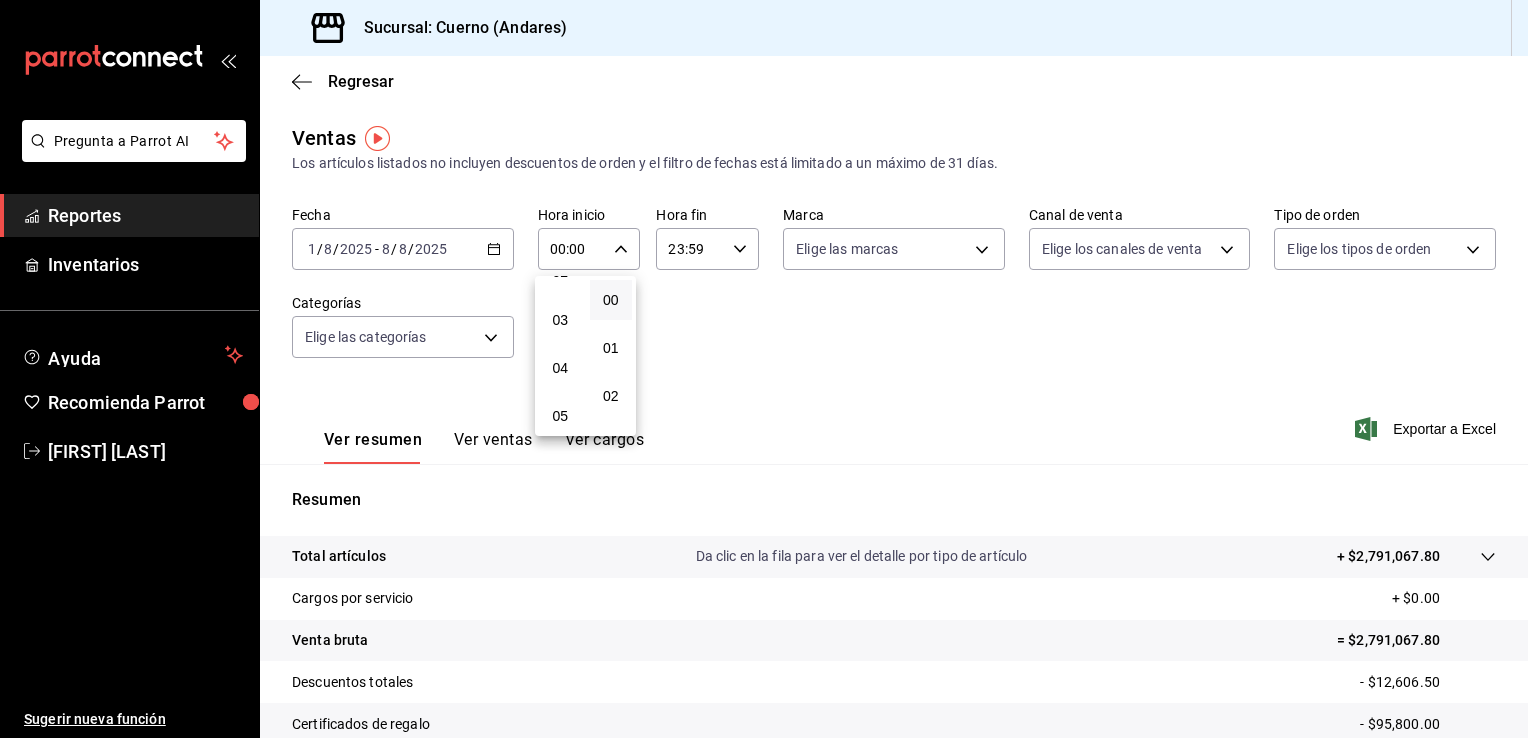 scroll, scrollTop: 131, scrollLeft: 0, axis: vertical 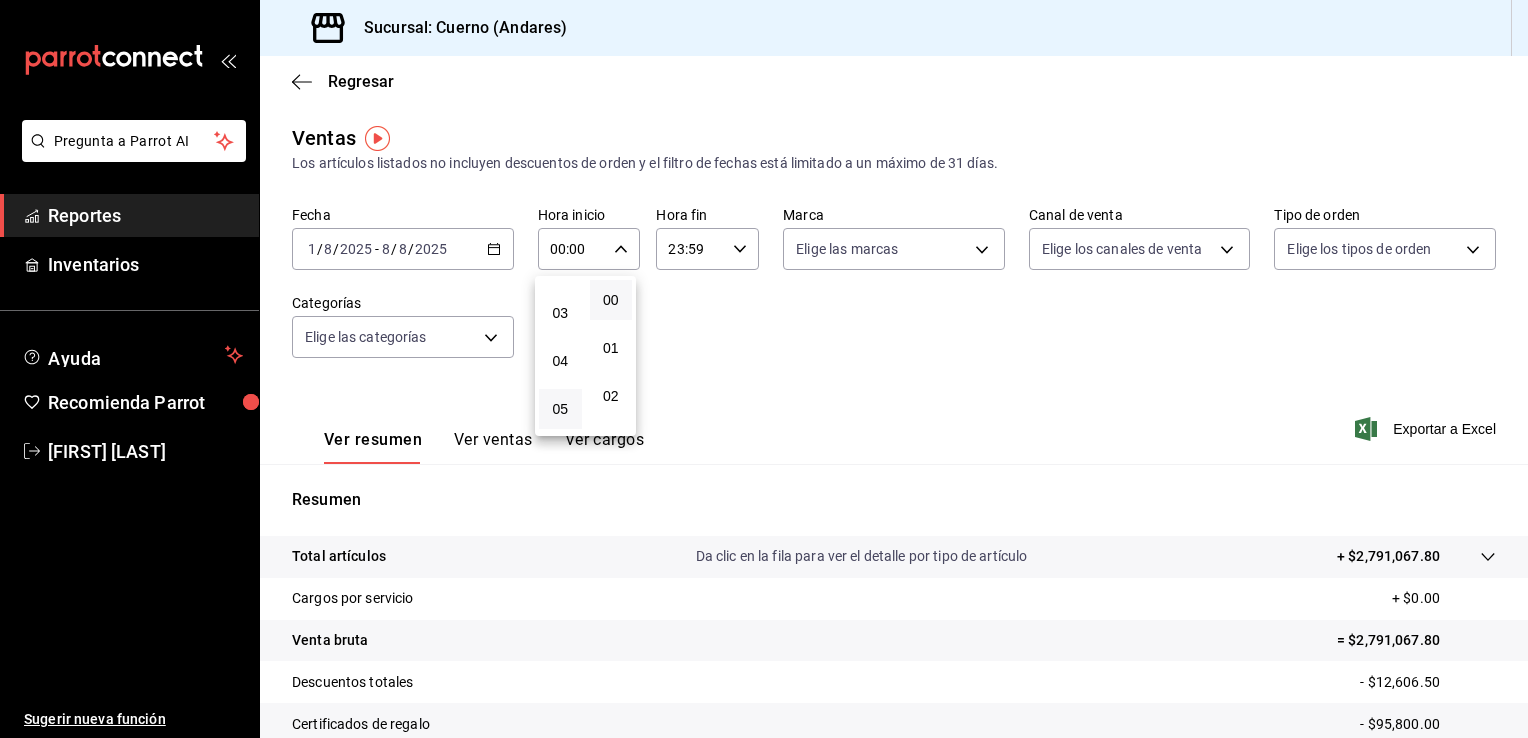 click on "05" at bounding box center [560, 409] 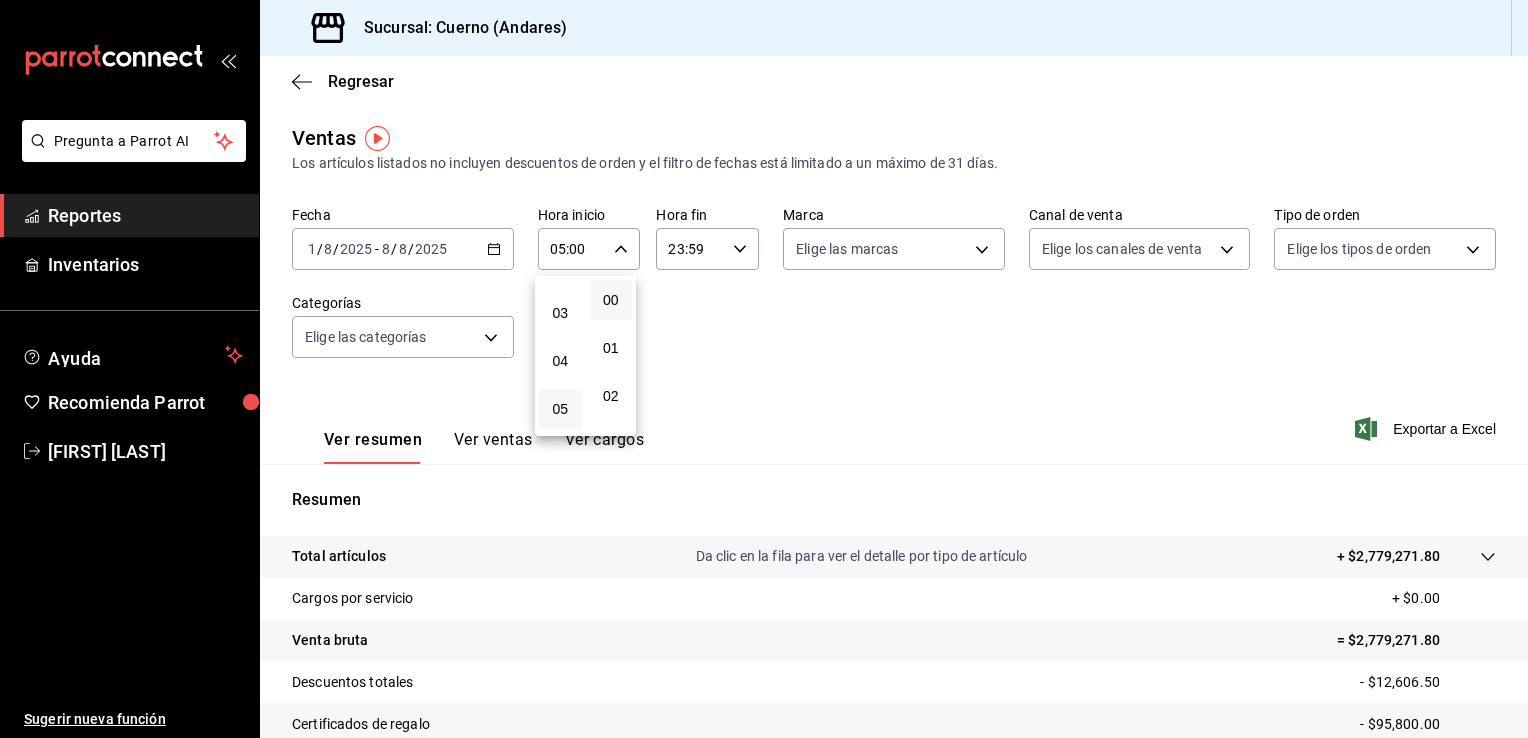 click at bounding box center (764, 369) 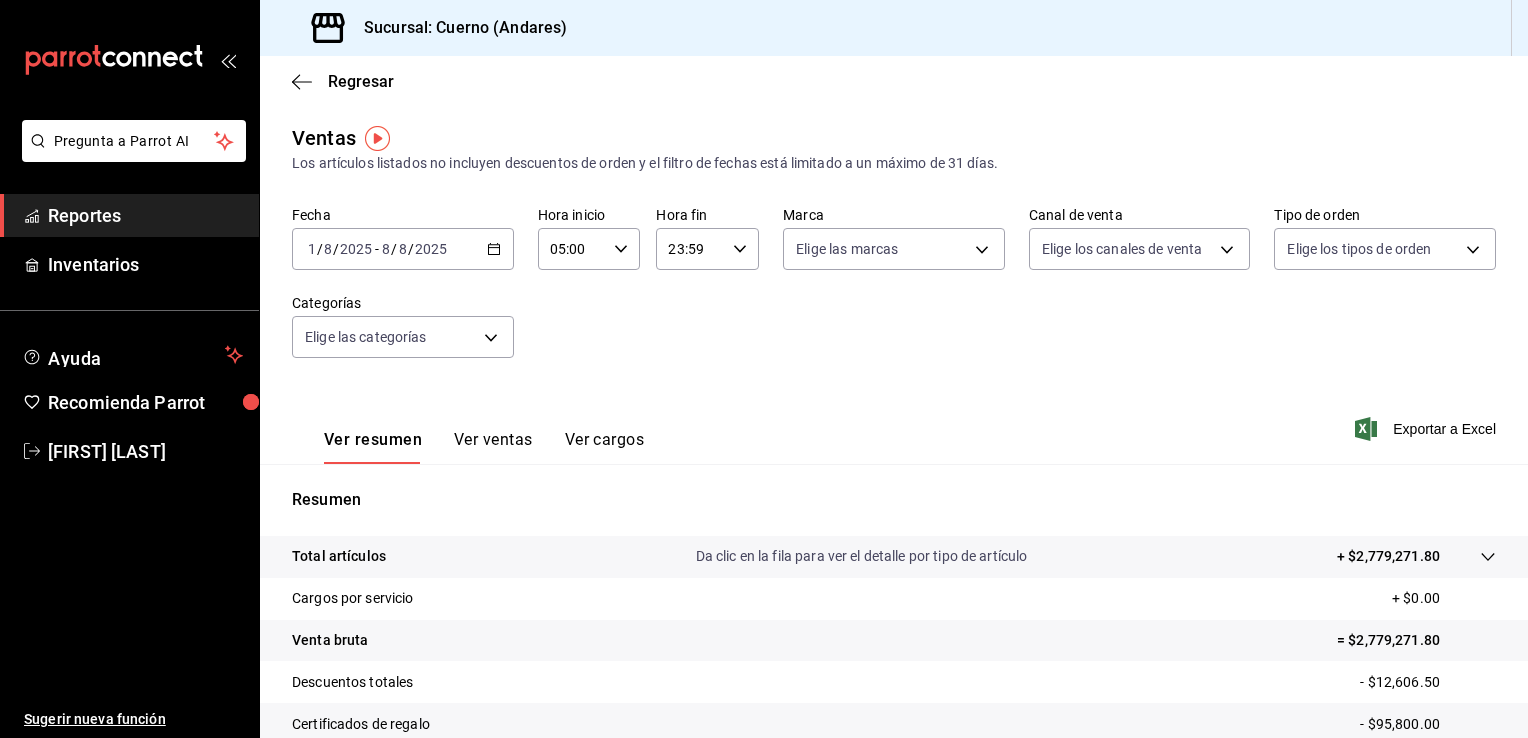 click on "Canal de venta" at bounding box center (1140, 215) 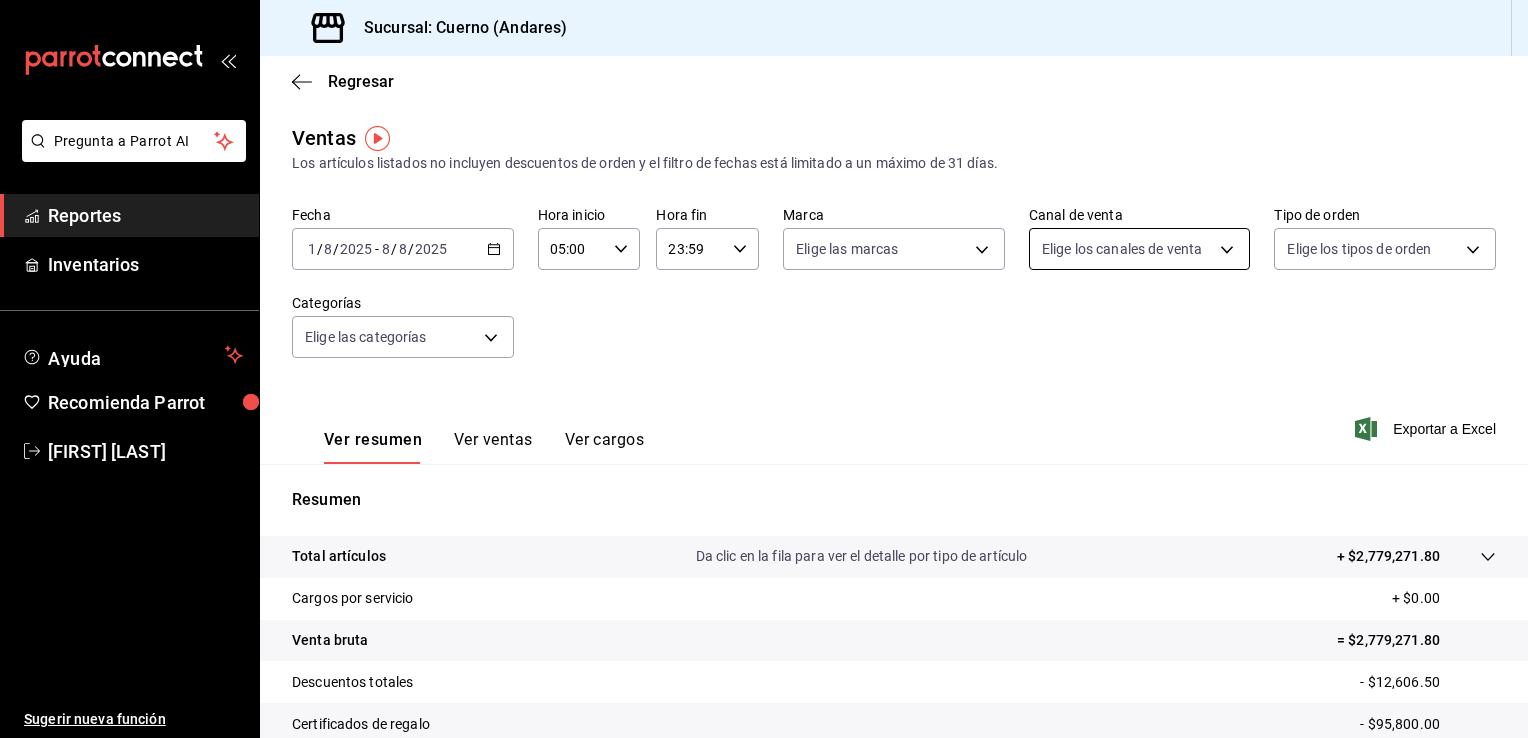 click on "Pregunta a Parrot AI Reportes   Inventarios   Ayuda Recomienda Parrot   Sergio Villalobos   Sugerir nueva función   Sucursal: Cuerno (Andares) Regresar Ventas Los artículos listados no incluyen descuentos de orden y el filtro de fechas está limitado a un máximo de 31 días. Fecha 2025-08-01 1 / 8 / 2025 - 2025-08-08 8 / 8 / 2025 Hora inicio 05:00 Hora inicio Hora fin 23:59 Hora fin Marca Elige las marcas Canal de venta Elige los canales de venta Tipo de orden Elige los tipos de orden Categorías Elige las categorías Ver resumen Ver ventas Ver cargos Exportar a Excel Resumen Total artículos Da clic en la fila para ver el detalle por tipo de artículo + $2,779,271.80 Cargos por servicio + $0.00 Venta bruta = $2,779,271.80 Descuentos totales - $12,606.50 Certificados de regalo - $95,800.00 Venta total = $2,670,865.30 Impuestos - $368,395.21 Venta neta = $2,302,470.09 Pregunta a Parrot AI Reportes   Inventarios   Ayuda Recomienda Parrot   Sergio Villalobos   Sugerir nueva función   Ver video tutorial" at bounding box center (764, 369) 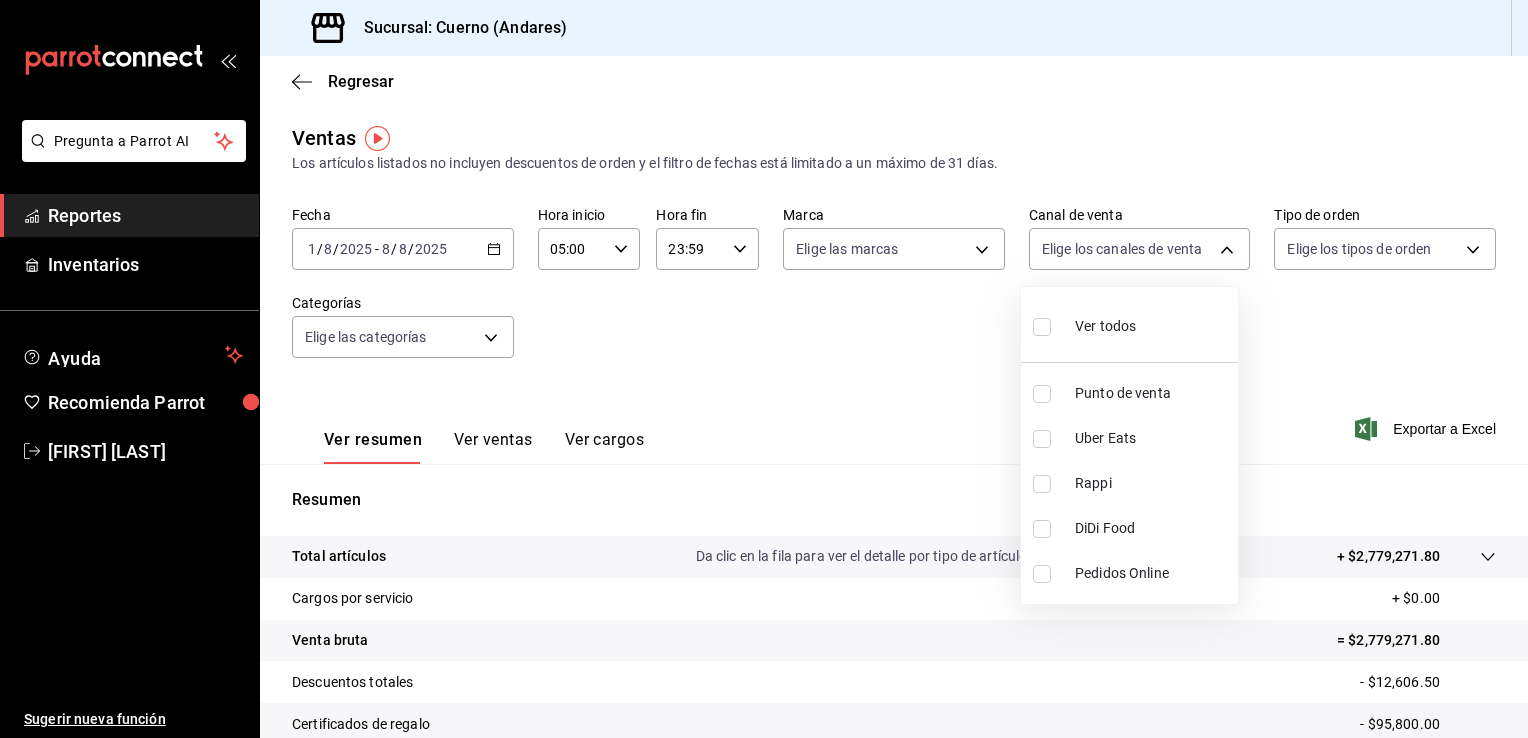 click at bounding box center (764, 369) 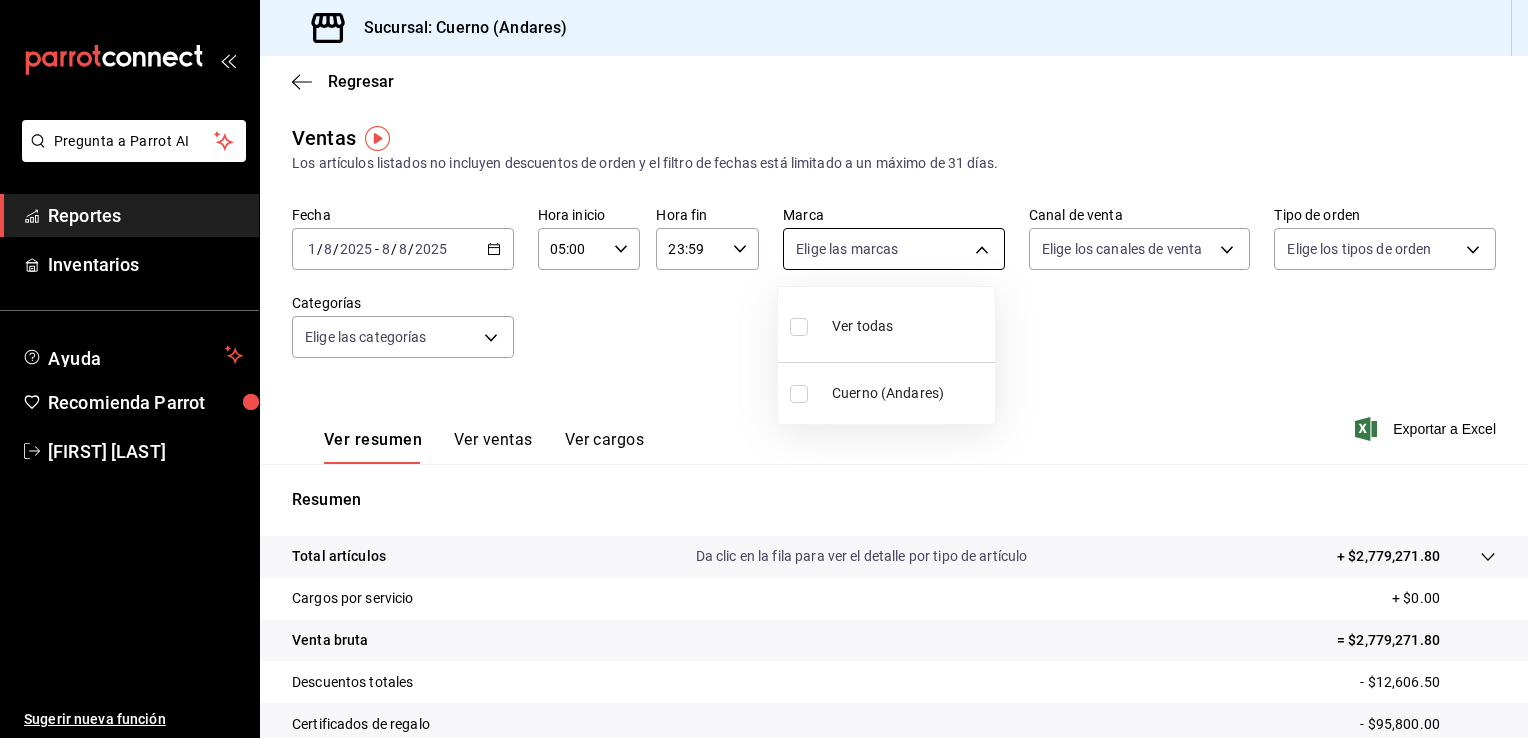 click on "Pregunta a Parrot AI Reportes   Inventarios   Ayuda Recomienda Parrot   Sergio Villalobos   Sugerir nueva función   Sucursal: Cuerno (Andares) Regresar Ventas Los artículos listados no incluyen descuentos de orden y el filtro de fechas está limitado a un máximo de 31 días. Fecha 2025-08-01 1 / 8 / 2025 - 2025-08-08 8 / 8 / 2025 Hora inicio 05:00 Hora inicio Hora fin 23:59 Hora fin Marca Elige las marcas Canal de venta Elige los canales de venta Tipo de orden Elige los tipos de orden Categorías Elige las categorías Ver resumen Ver ventas Ver cargos Exportar a Excel Resumen Total artículos Da clic en la fila para ver el detalle por tipo de artículo + $2,779,271.80 Cargos por servicio + $0.00 Venta bruta = $2,779,271.80 Descuentos totales - $12,606.50 Certificados de regalo - $95,800.00 Venta total = $2,670,865.30 Impuestos - $368,395.21 Venta neta = $2,302,470.09 Pregunta a Parrot AI Reportes   Inventarios   Ayuda Recomienda Parrot   Sergio Villalobos   Sugerir nueva función   Ver video tutorial" at bounding box center [764, 369] 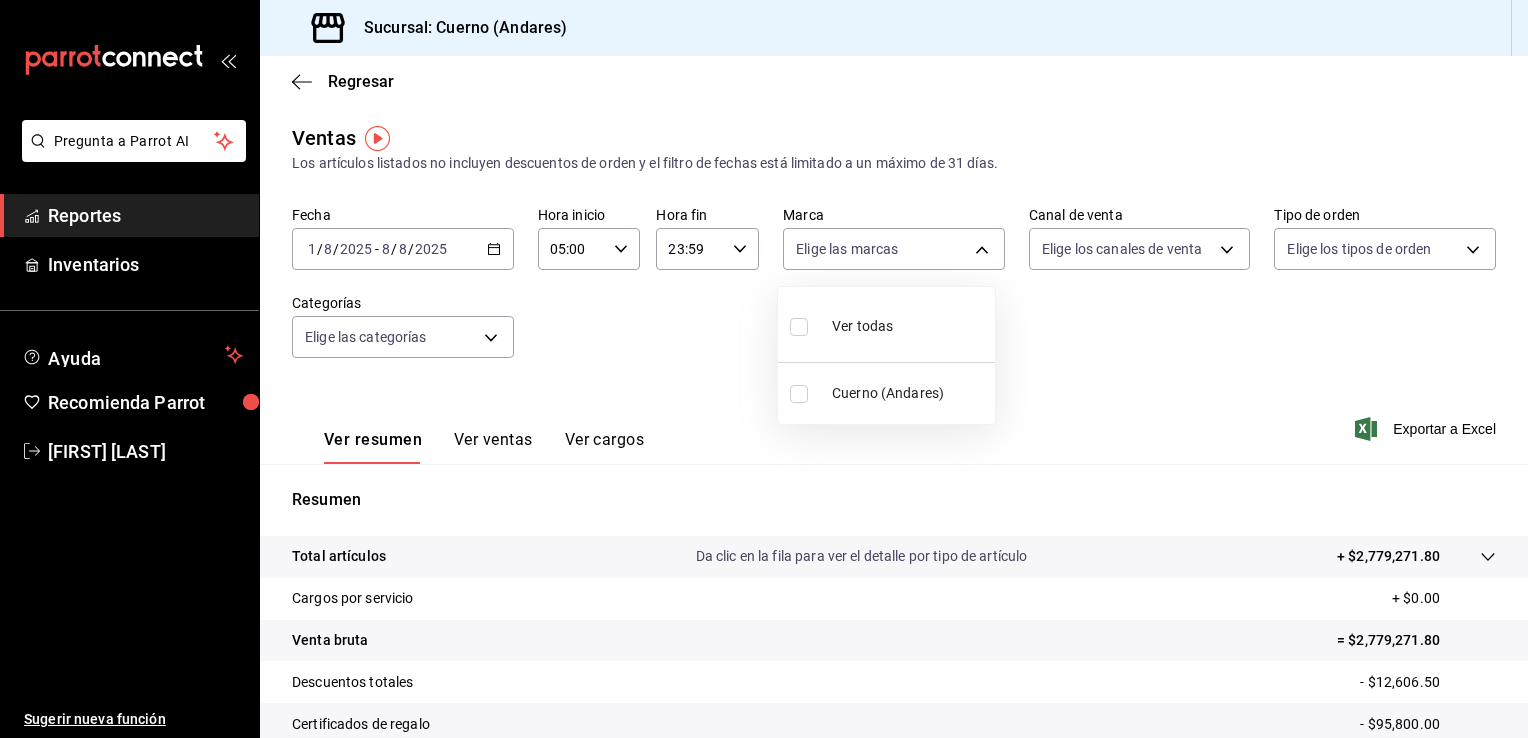 drag, startPoint x: 1212, startPoint y: 435, endPoint x: 1318, endPoint y: 452, distance: 107.35455 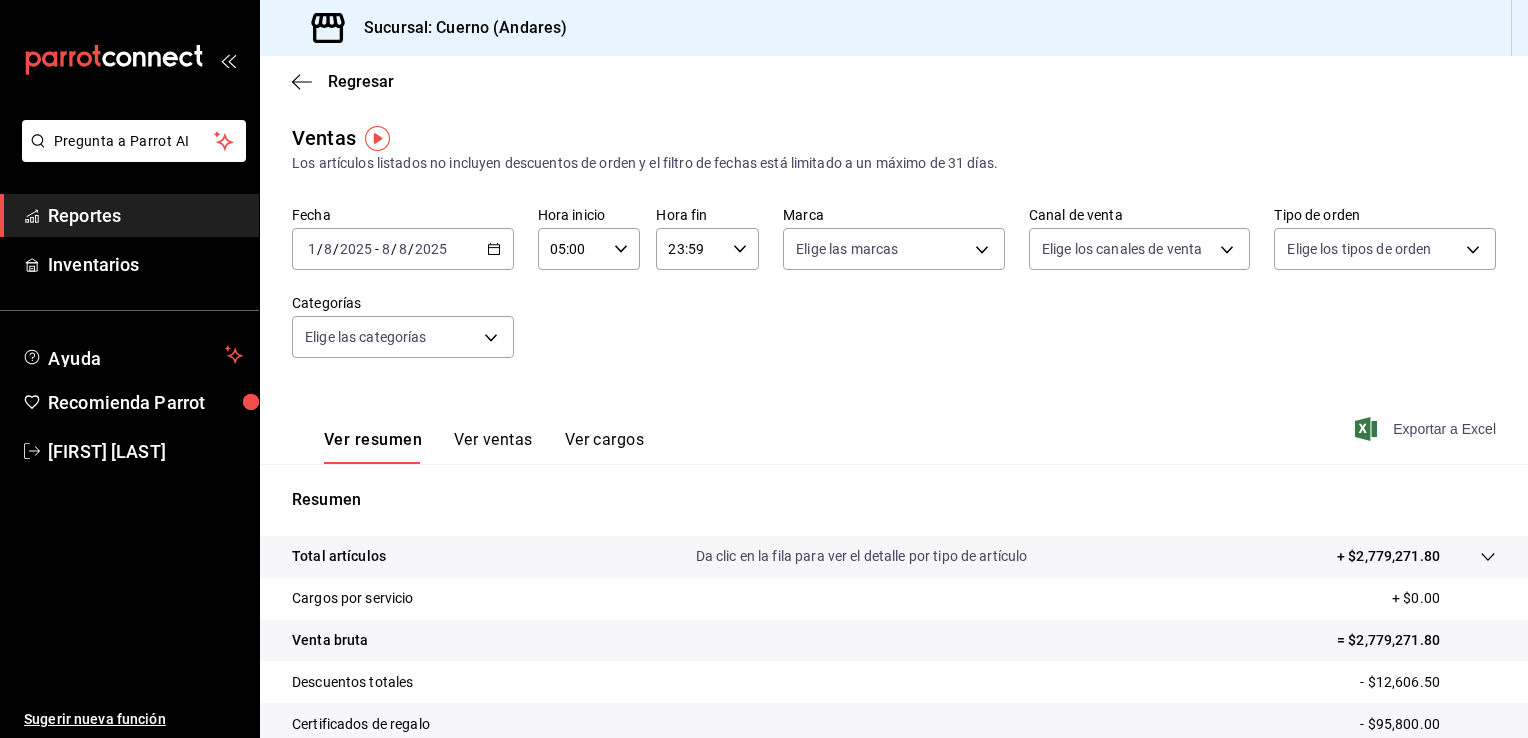 click on "Exportar a Excel" at bounding box center [1427, 429] 